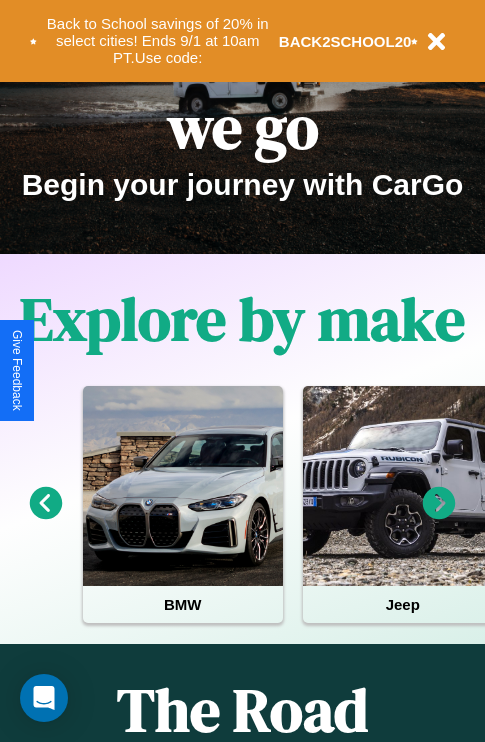 scroll, scrollTop: 308, scrollLeft: 0, axis: vertical 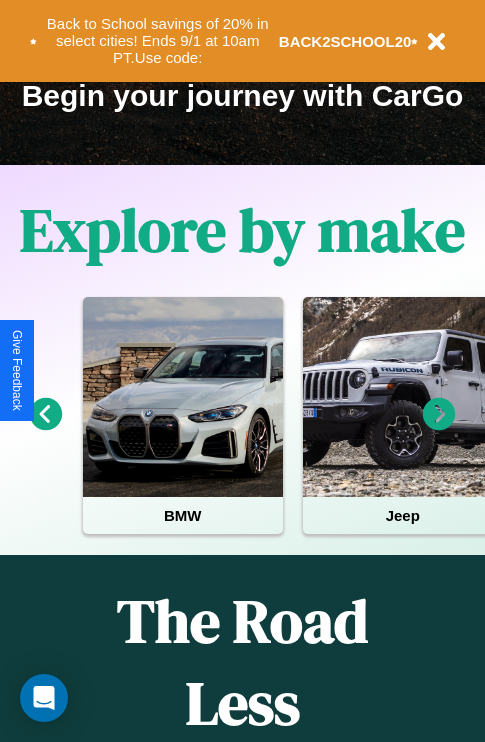 click 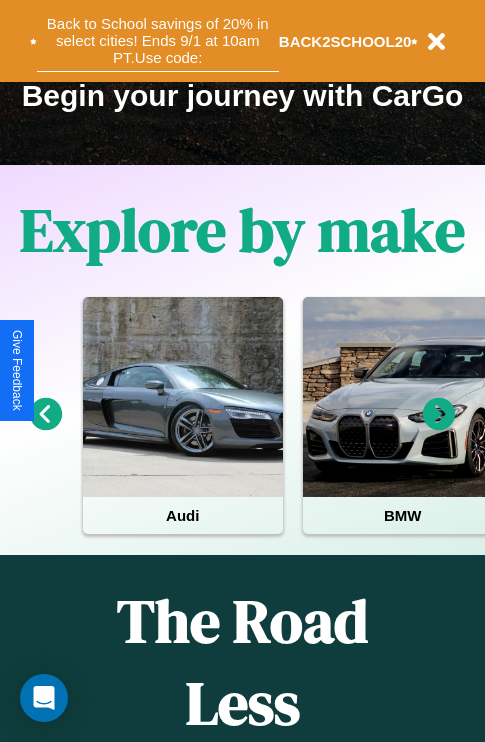 click on "Back to School savings of 20% in select cities! Ends 9/1 at 10am PT.  Use code:" at bounding box center [158, 41] 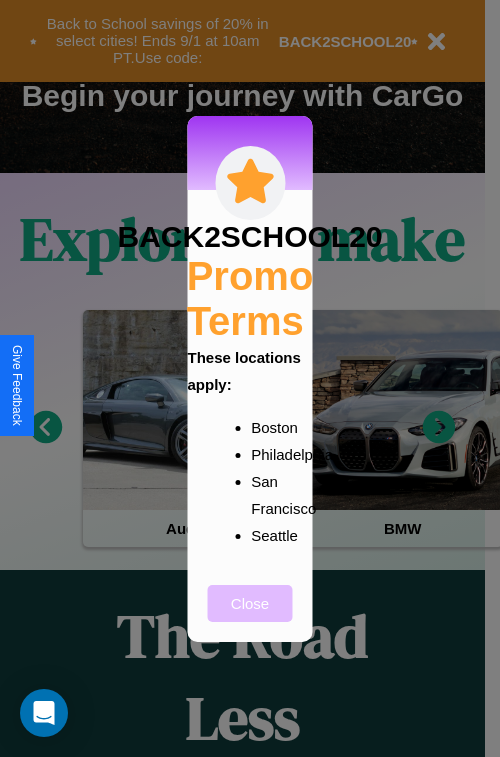 click on "Close" at bounding box center (250, 603) 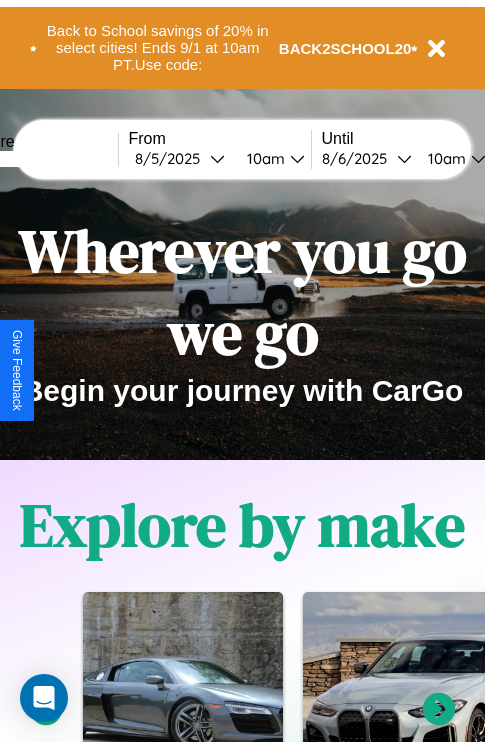scroll, scrollTop: 0, scrollLeft: 0, axis: both 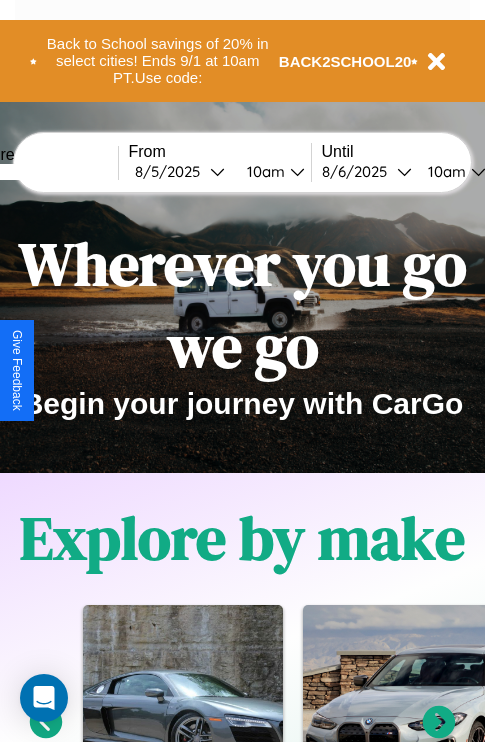 click at bounding box center [43, 172] 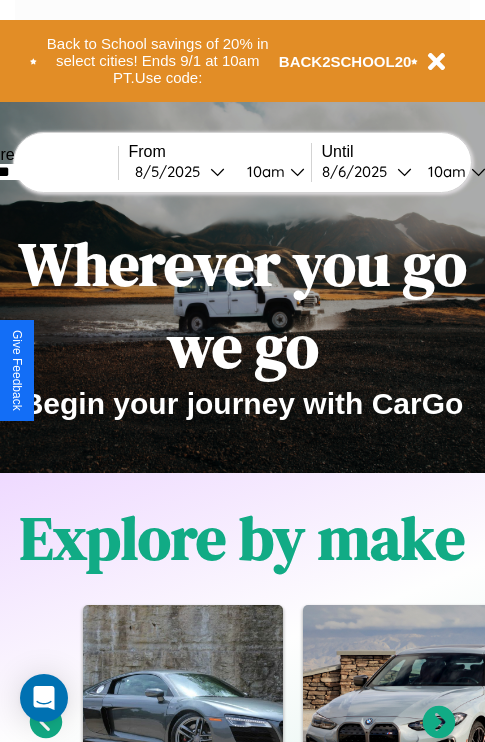 type on "*******" 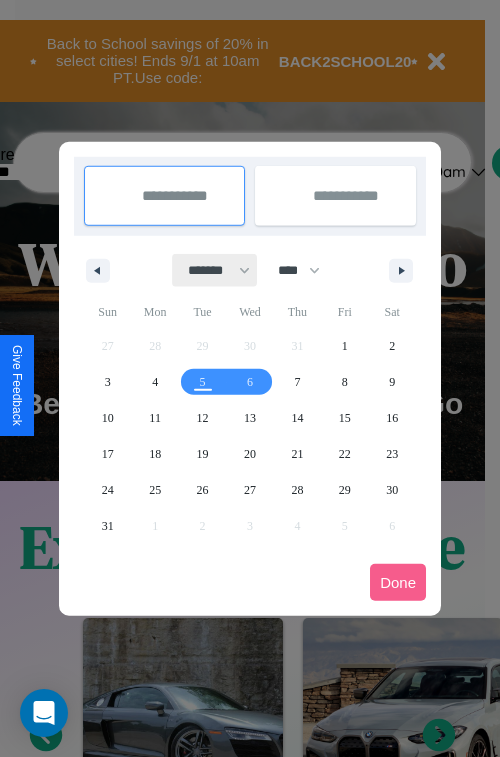 click on "******* ******** ***** ***** *** **** **** ****** ********* ******* ******** ********" at bounding box center (215, 270) 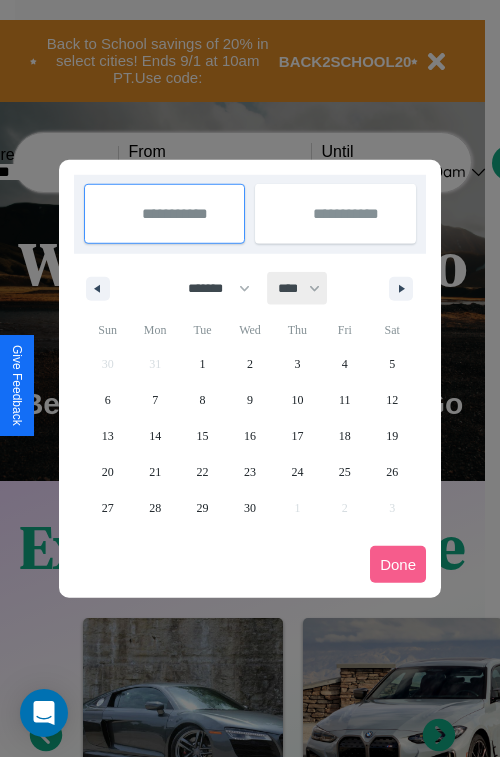 click on "**** **** **** **** **** **** **** **** **** **** **** **** **** **** **** **** **** **** **** **** **** **** **** **** **** **** **** **** **** **** **** **** **** **** **** **** **** **** **** **** **** **** **** **** **** **** **** **** **** **** **** **** **** **** **** **** **** **** **** **** **** **** **** **** **** **** **** **** **** **** **** **** **** **** **** **** **** **** **** **** **** **** **** **** **** **** **** **** **** **** **** **** **** **** **** **** **** **** **** **** **** **** **** **** **** **** **** **** **** **** **** **** **** **** **** **** **** **** **** **** ****" at bounding box center [298, 288] 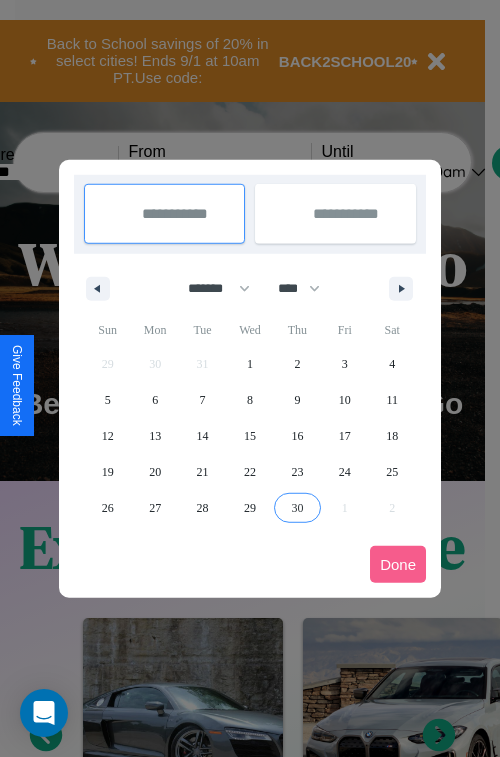 click on "30" at bounding box center (297, 508) 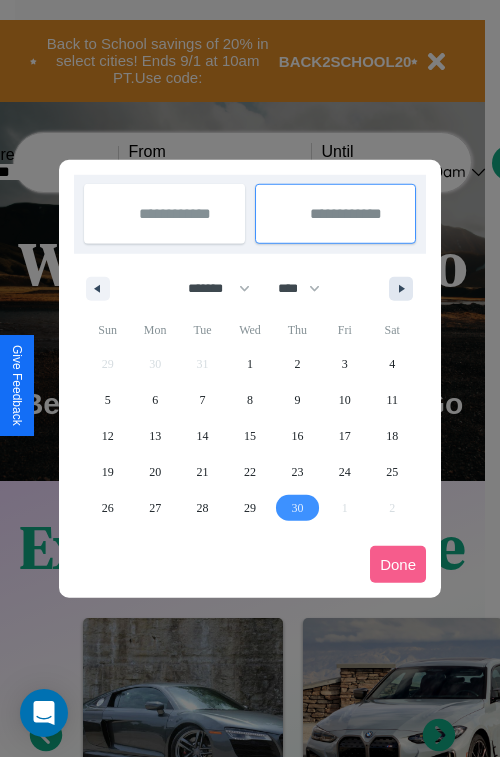 click at bounding box center [405, 289] 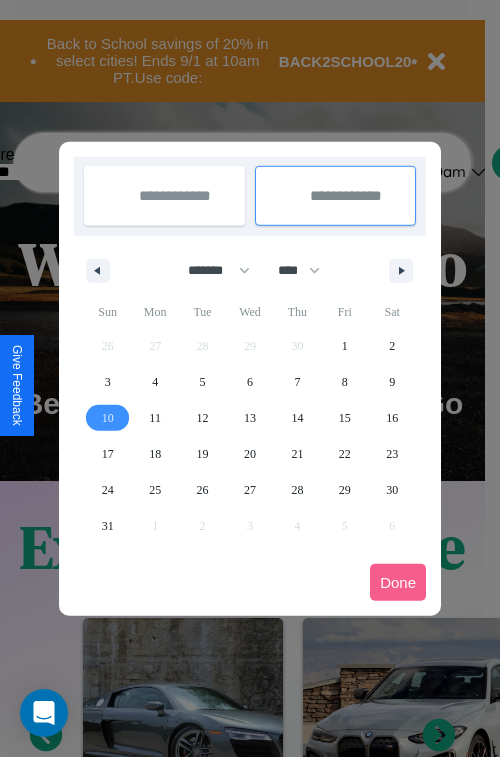 click on "10" at bounding box center [108, 418] 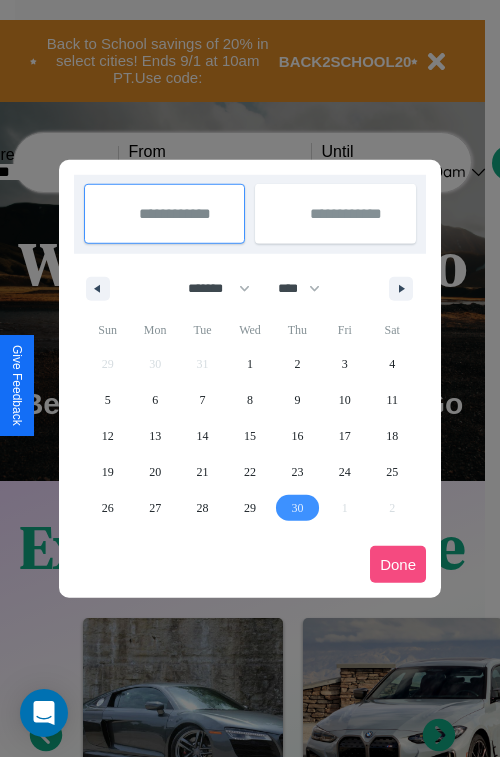click on "Done" at bounding box center (398, 564) 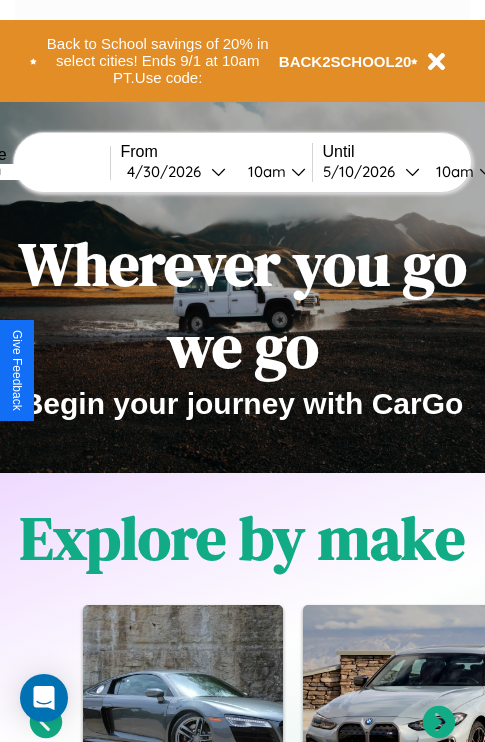 click on "10am" at bounding box center (264, 171) 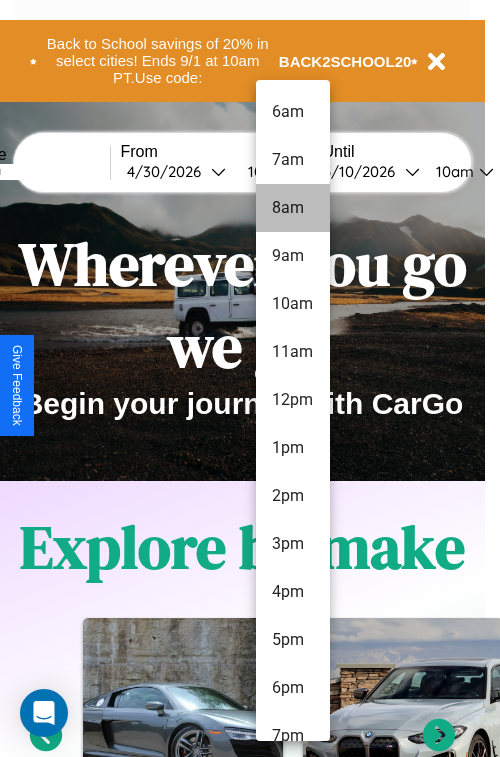 click on "8am" at bounding box center (293, 208) 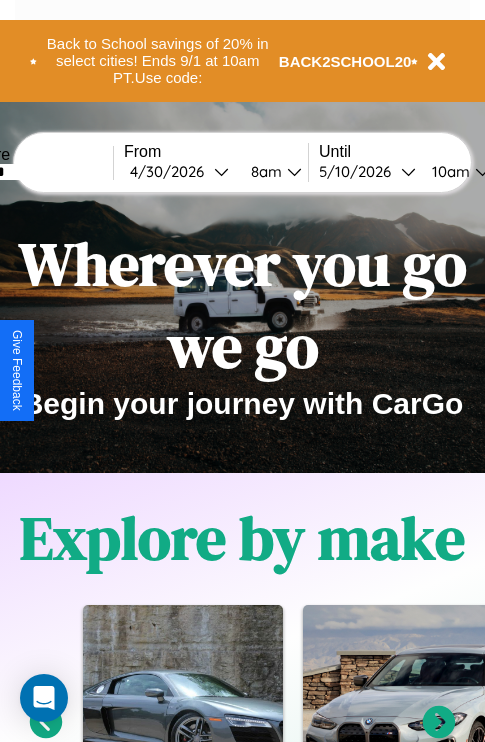 click on "10am" at bounding box center [448, 171] 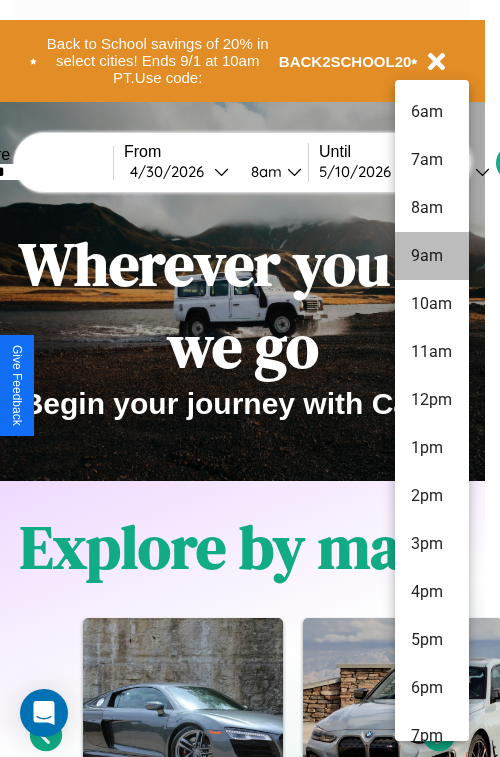 click on "9am" at bounding box center (432, 256) 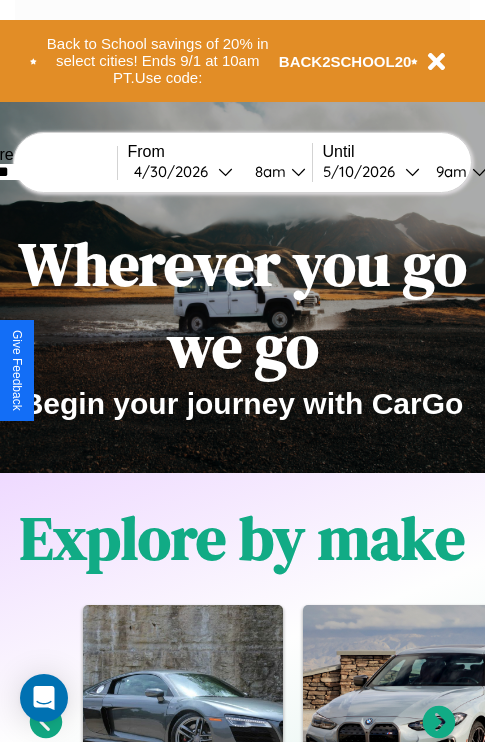 scroll, scrollTop: 0, scrollLeft: 69, axis: horizontal 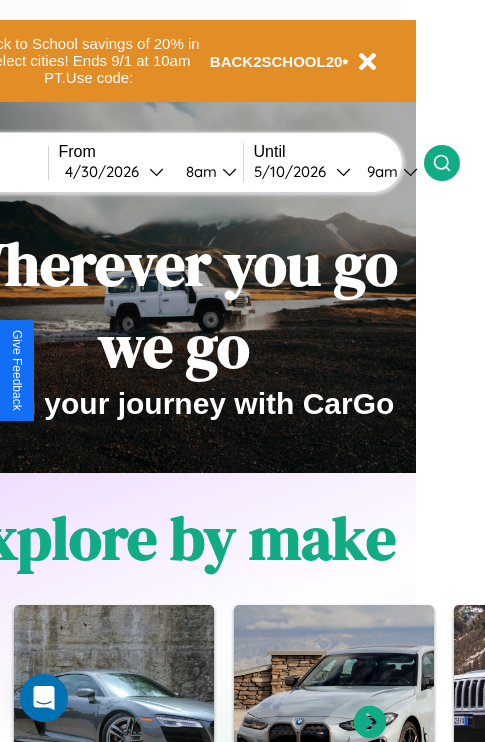 click 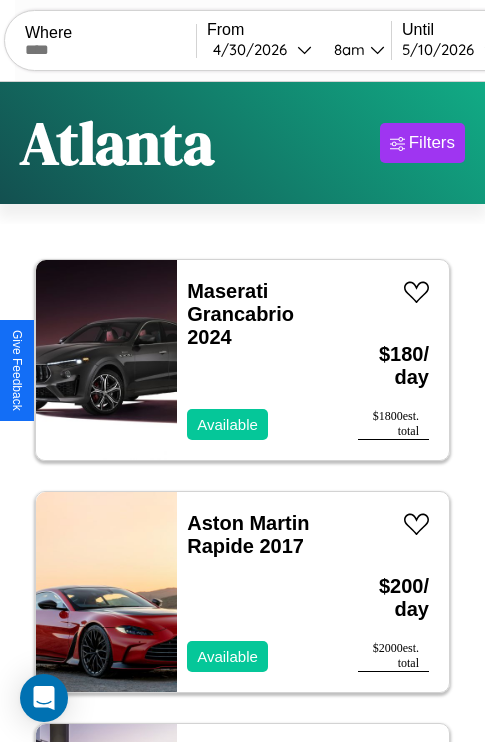scroll, scrollTop: 95, scrollLeft: 0, axis: vertical 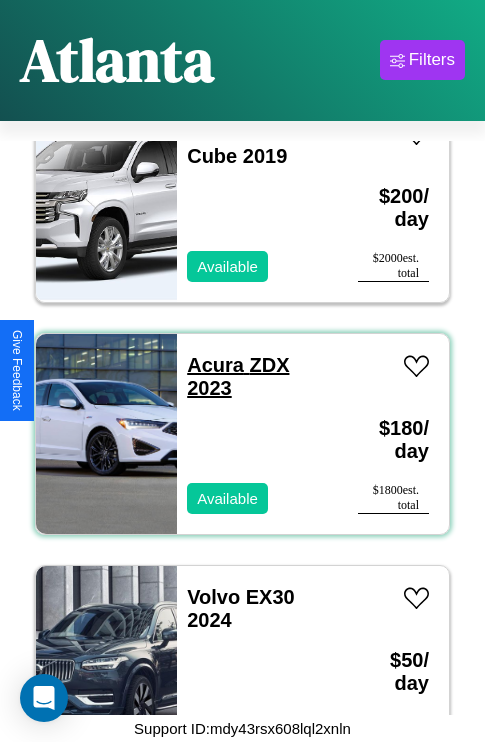 click on "Acura   ZDX   2023" at bounding box center (238, 376) 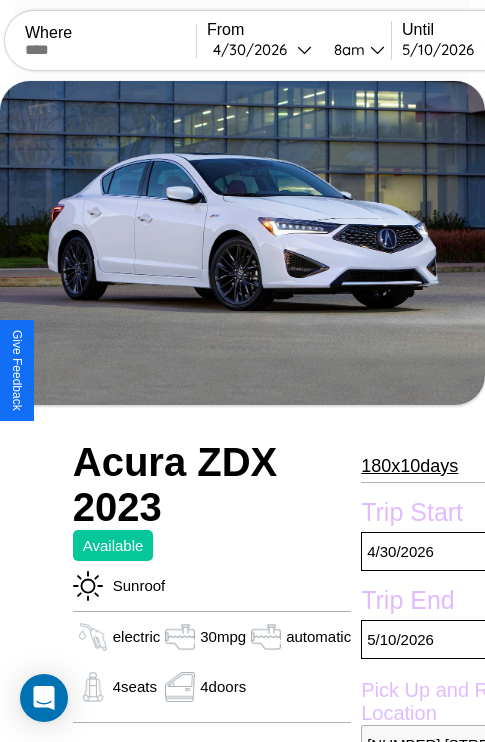 scroll, scrollTop: 95, scrollLeft: 0, axis: vertical 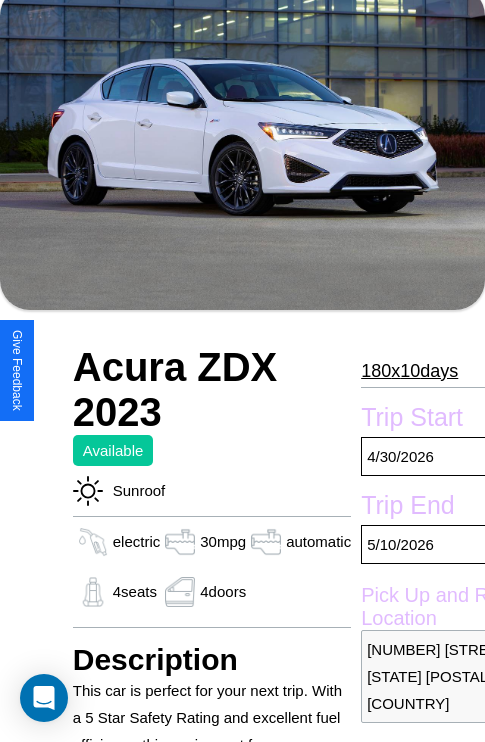click on "[NUMBER]  x  [NUMBER] [UNIT]" at bounding box center (409, 371) 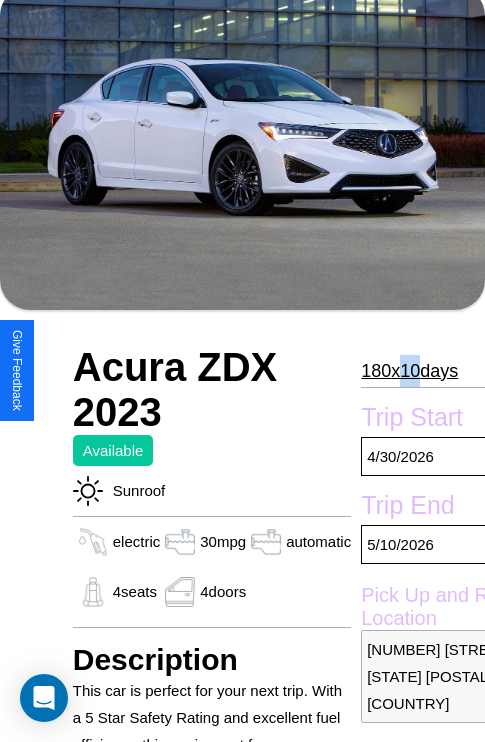 click on "[NUMBER]  x  [NUMBER] [UNIT]" at bounding box center (409, 371) 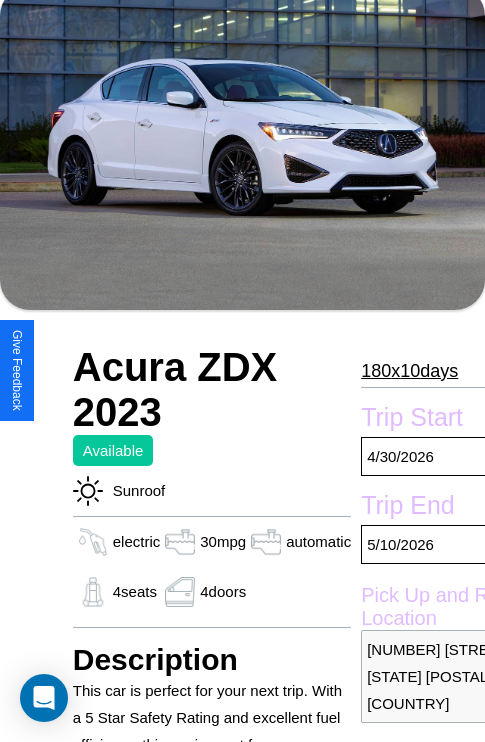 click on "[NUMBER]  x  [NUMBER] [UNIT]" at bounding box center [409, 371] 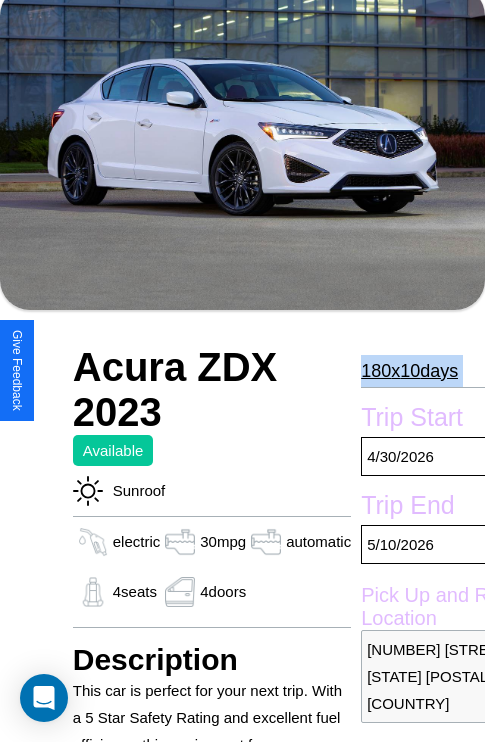 click on "[NUMBER]  x  [NUMBER] [UNIT]" at bounding box center [409, 371] 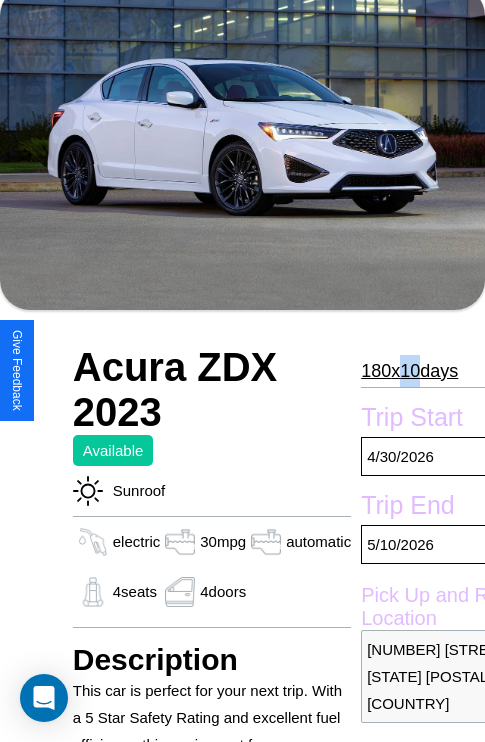 click on "[NUMBER]  x  [NUMBER] [UNIT]" at bounding box center (409, 371) 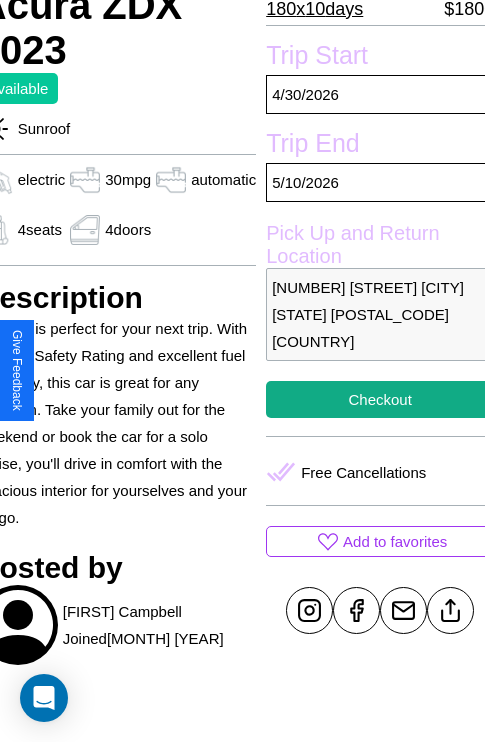 scroll, scrollTop: 459, scrollLeft: 96, axis: both 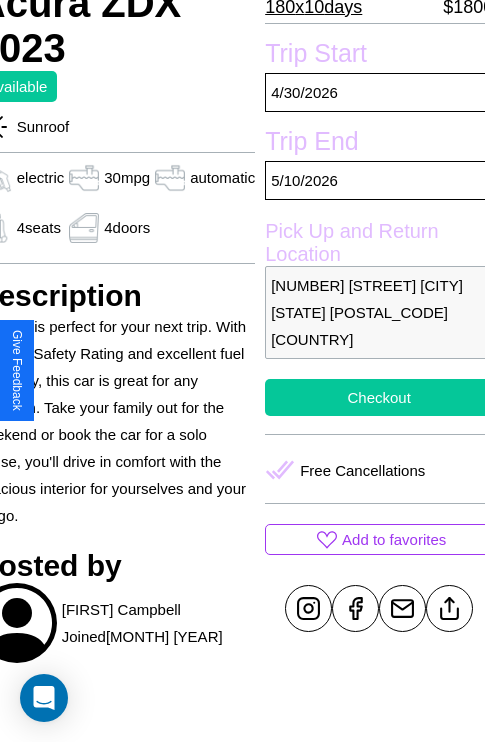 click on "Checkout" at bounding box center (379, 397) 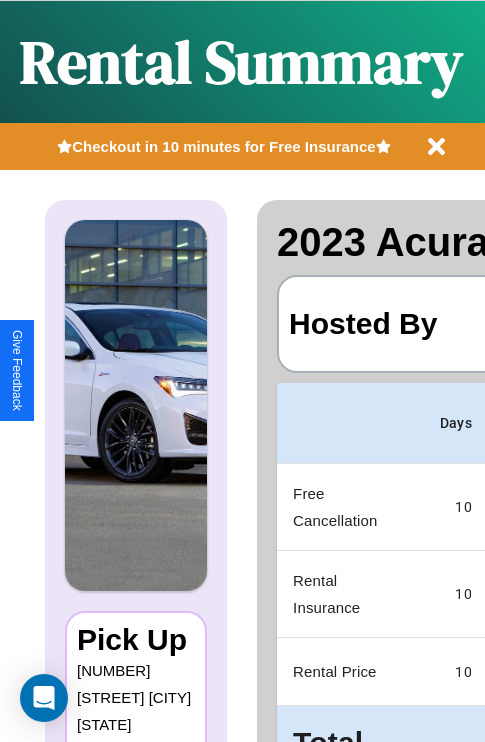 scroll, scrollTop: 0, scrollLeft: 378, axis: horizontal 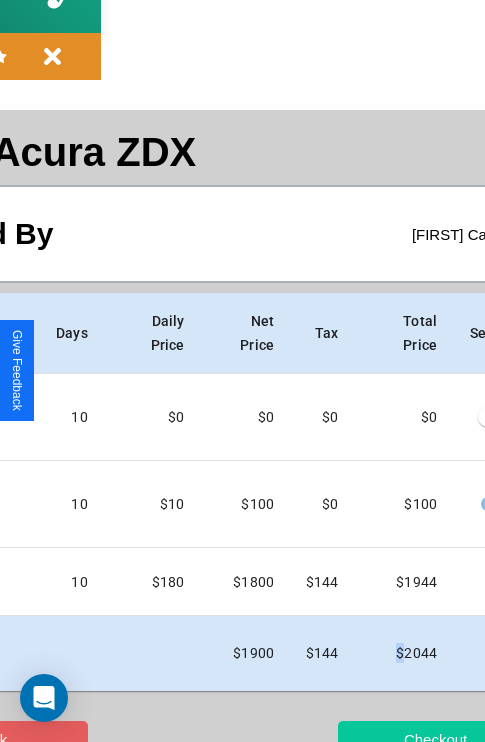 click on "Checkout" at bounding box center [435, 739] 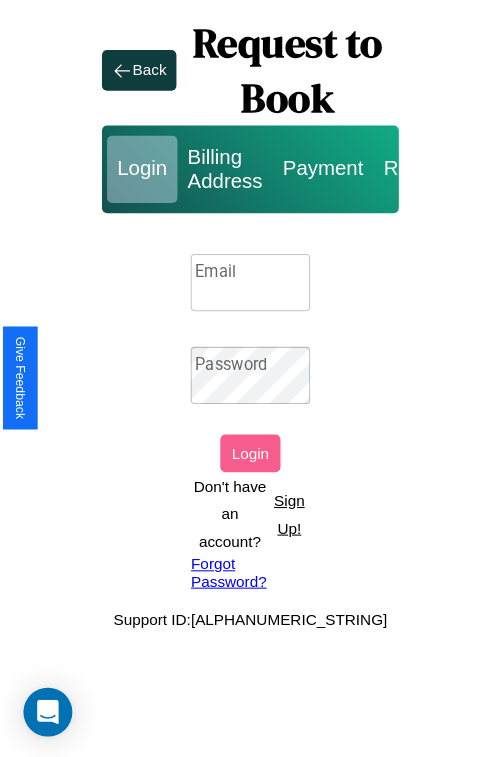 scroll, scrollTop: 0, scrollLeft: 0, axis: both 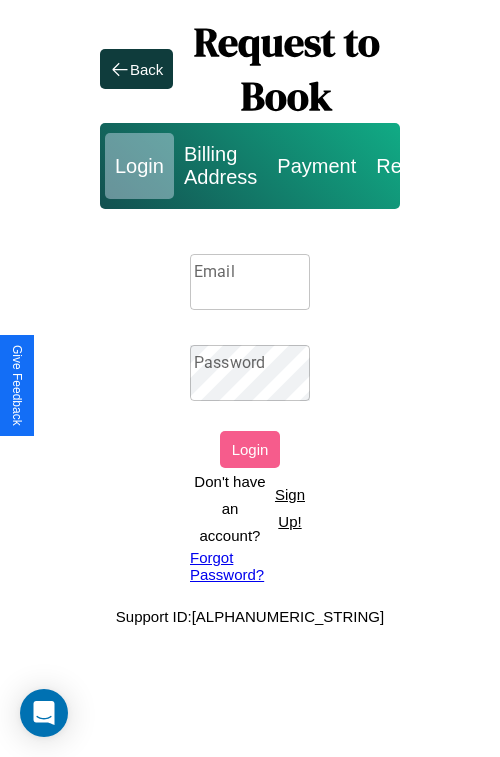 click on "Sign Up!" at bounding box center [290, 508] 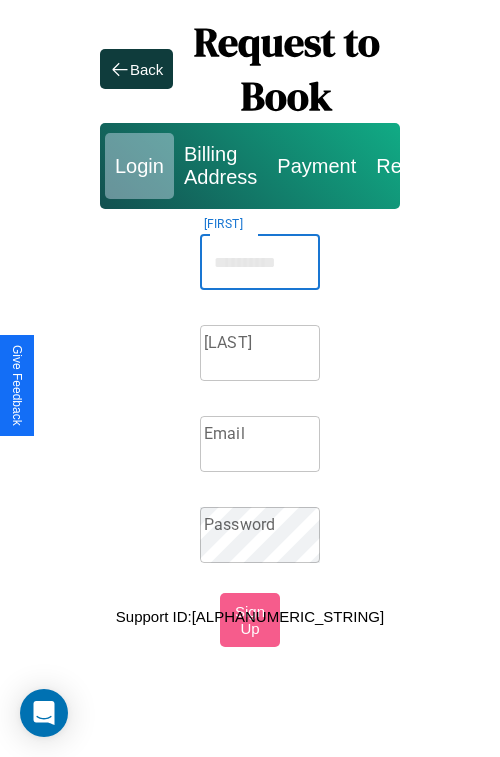 click on "[FIRST]" at bounding box center [260, 262] 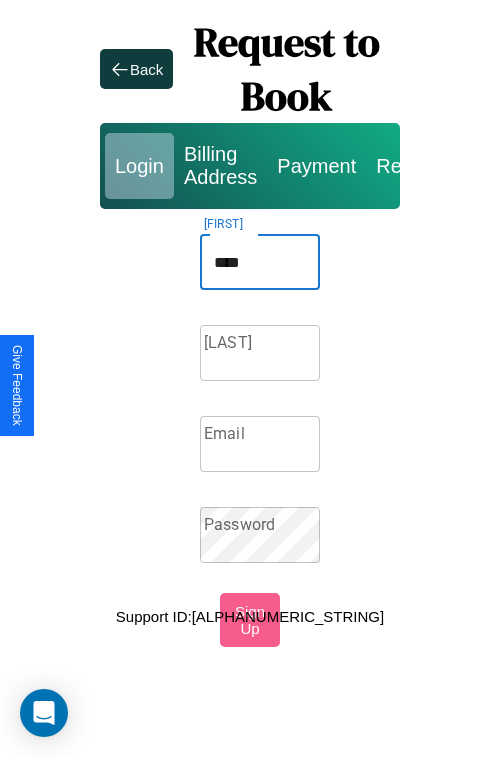 type on "****" 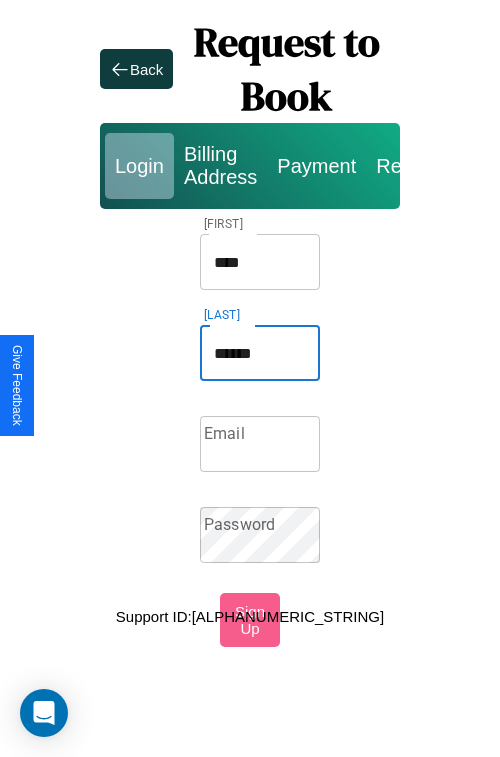 type on "******" 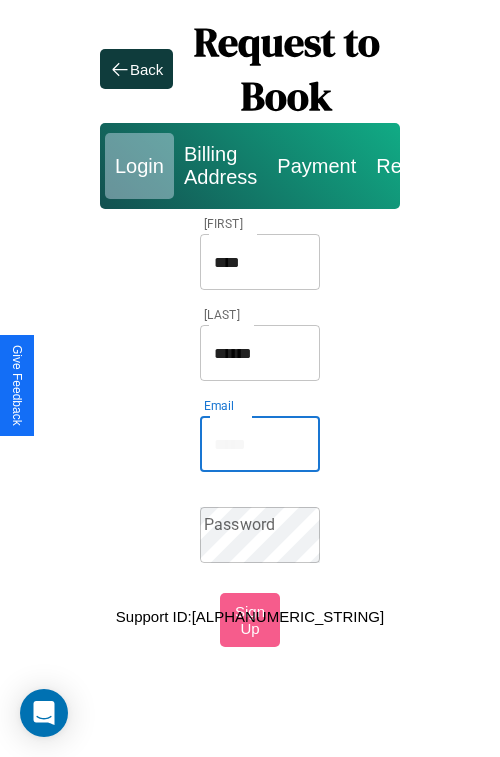 click on "Email" at bounding box center [260, 444] 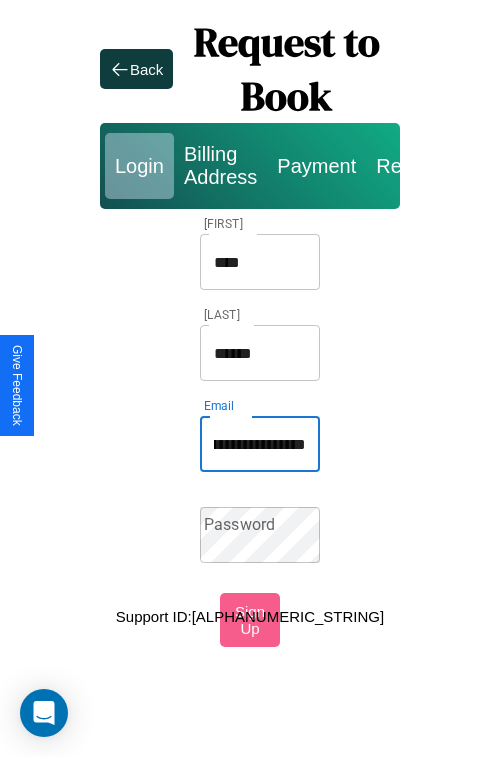 scroll, scrollTop: 0, scrollLeft: 63, axis: horizontal 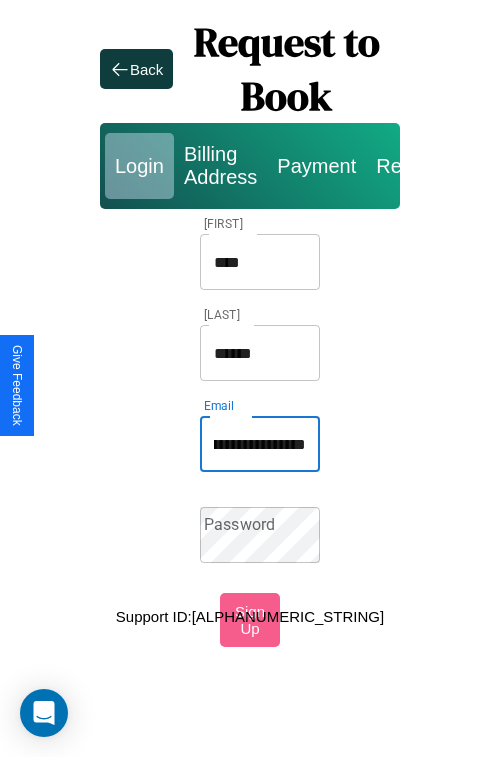 type on "**********" 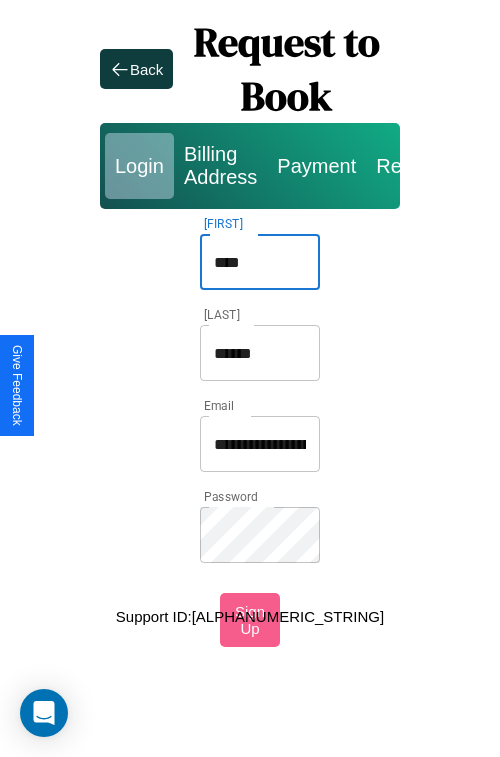 click on "****" at bounding box center [260, 262] 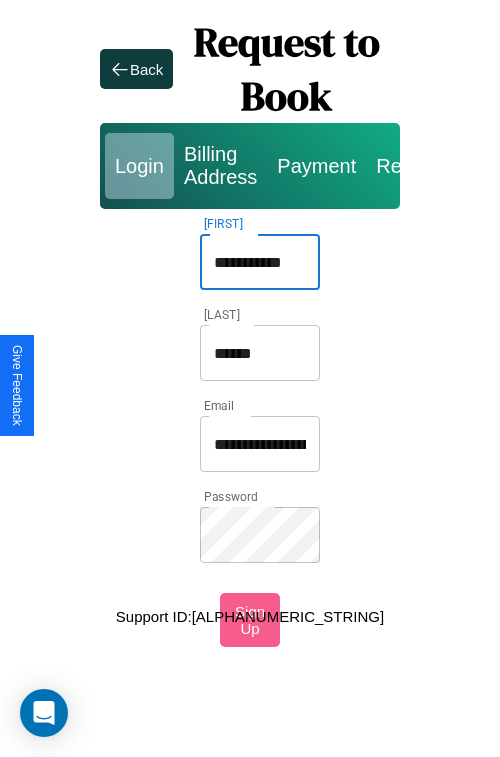type on "**********" 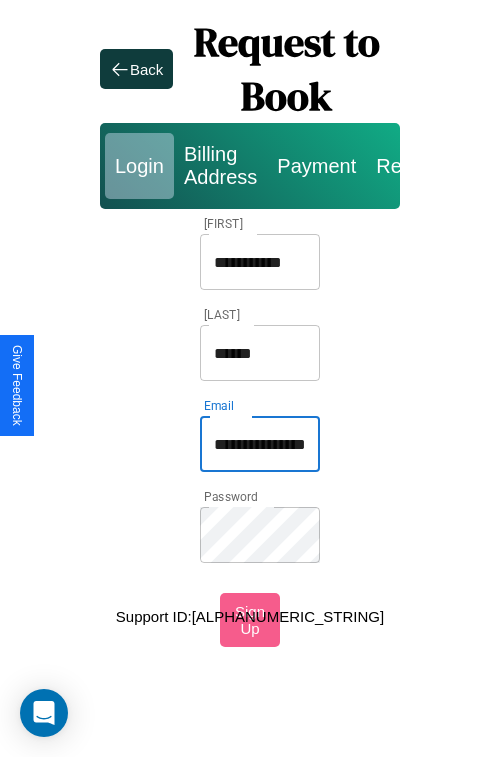 type on "**********" 